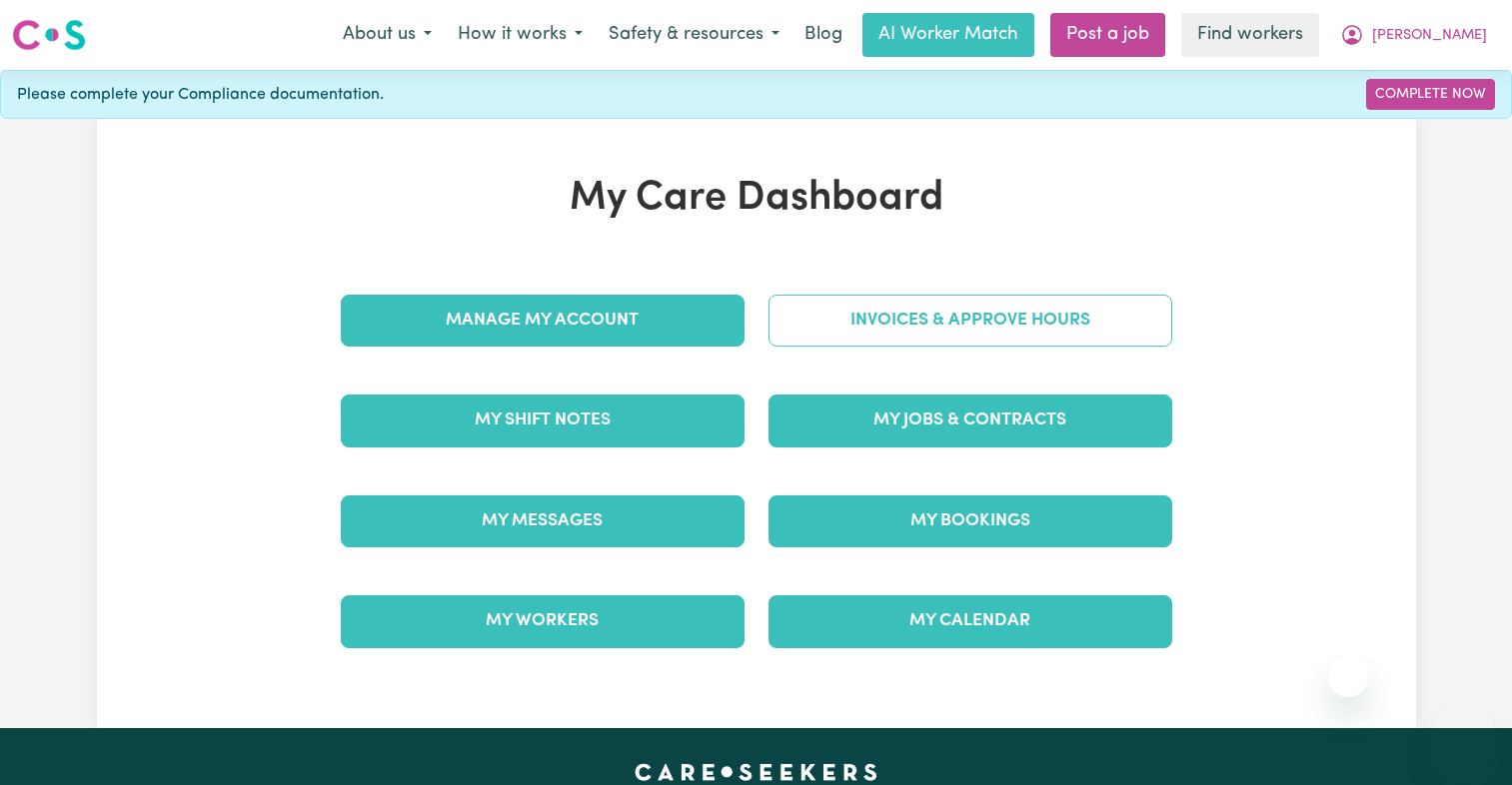 scroll, scrollTop: 0, scrollLeft: 0, axis: both 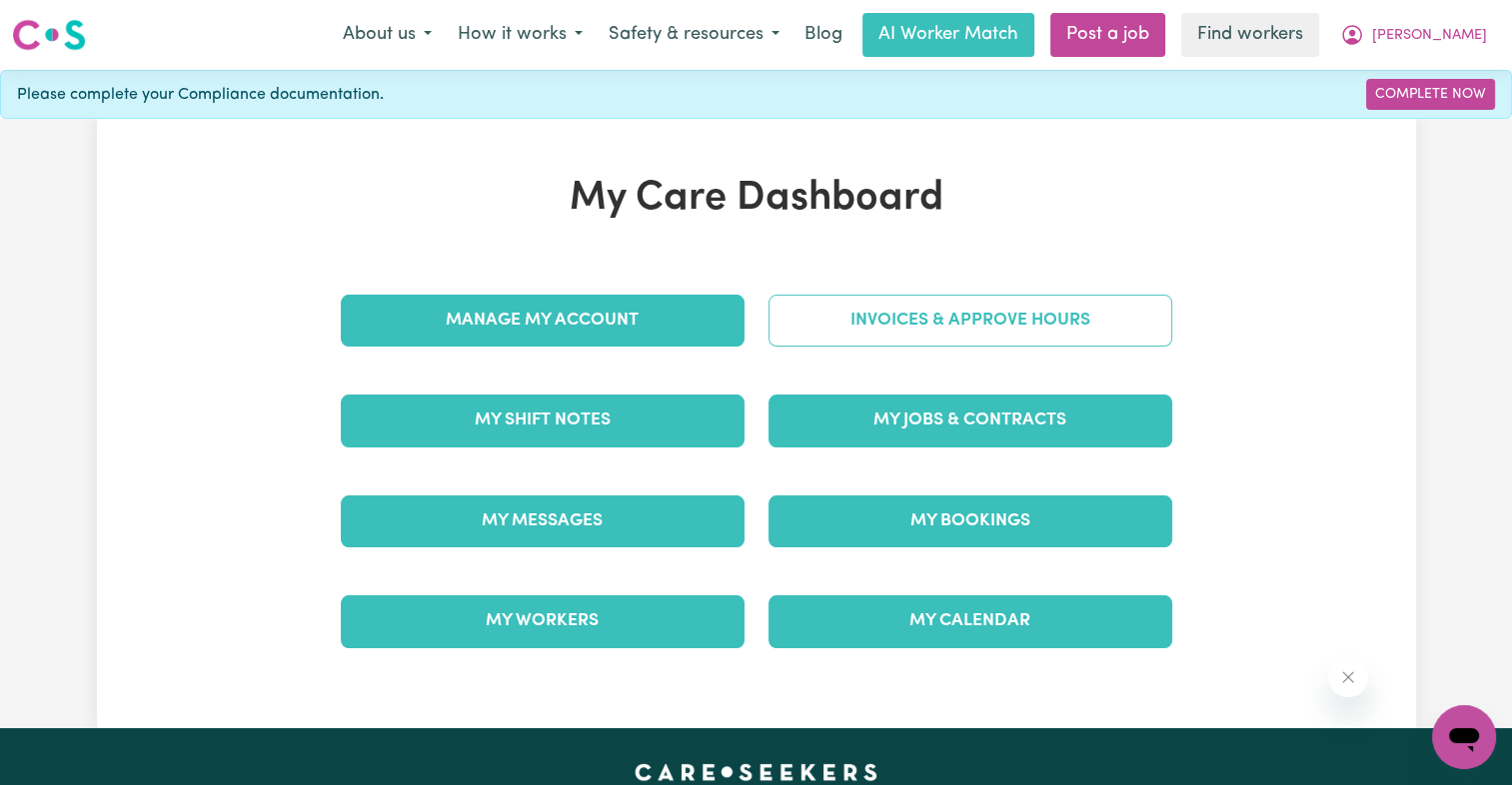 click on "Invoices & Approve Hours" at bounding box center [970, 321] 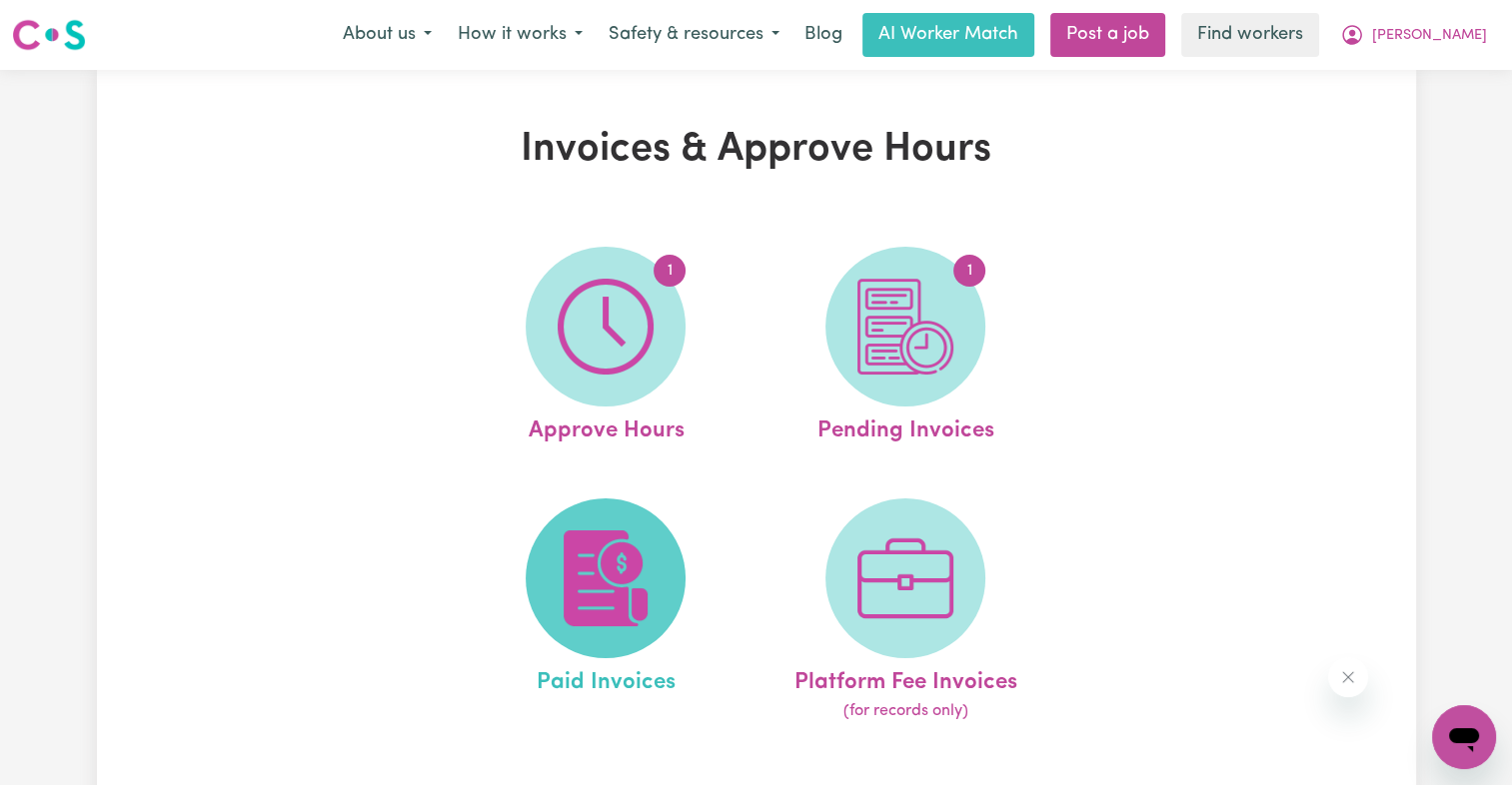 click at bounding box center (606, 578) 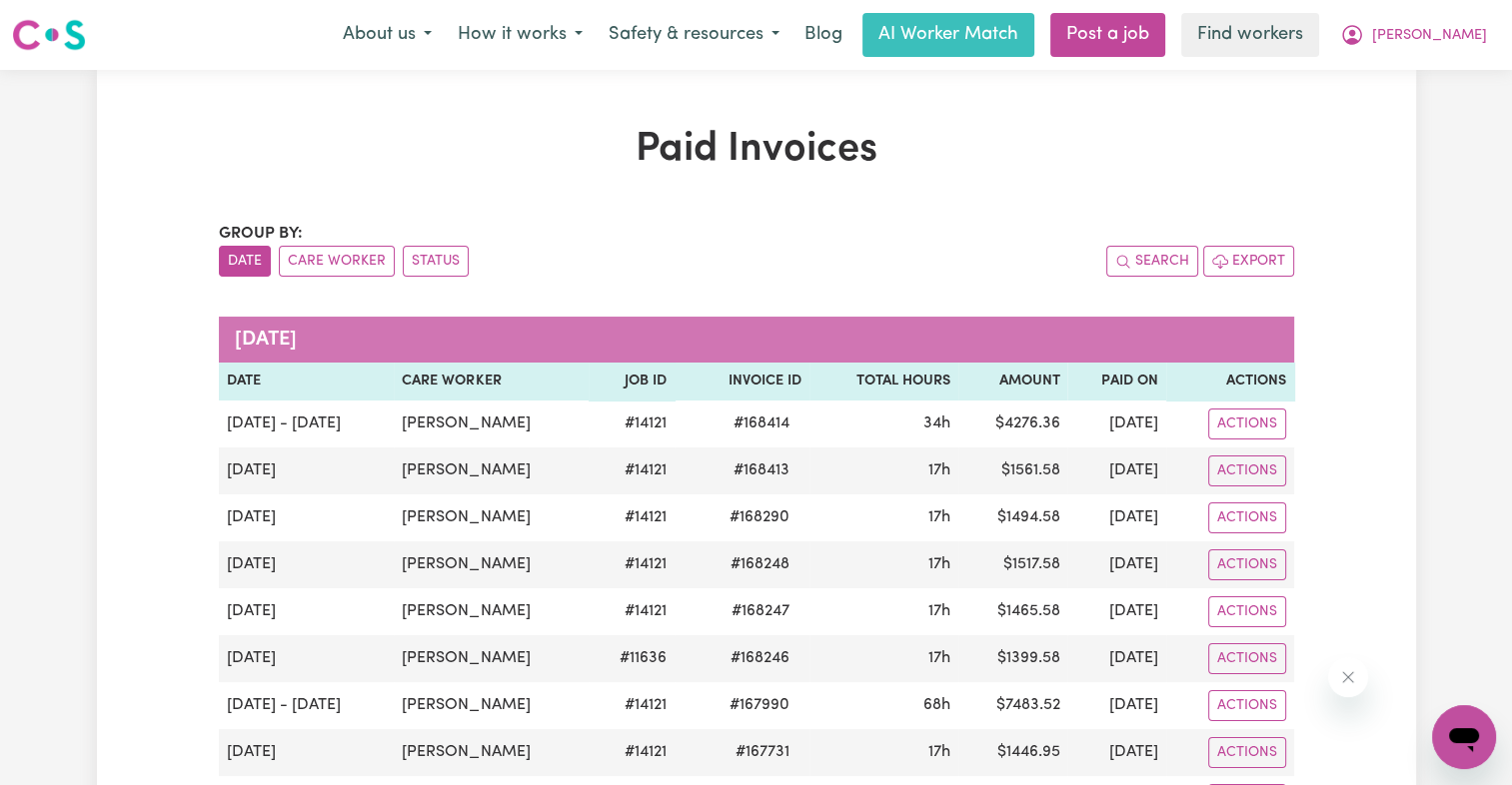 click on "Search Export" at bounding box center [1025, 261] 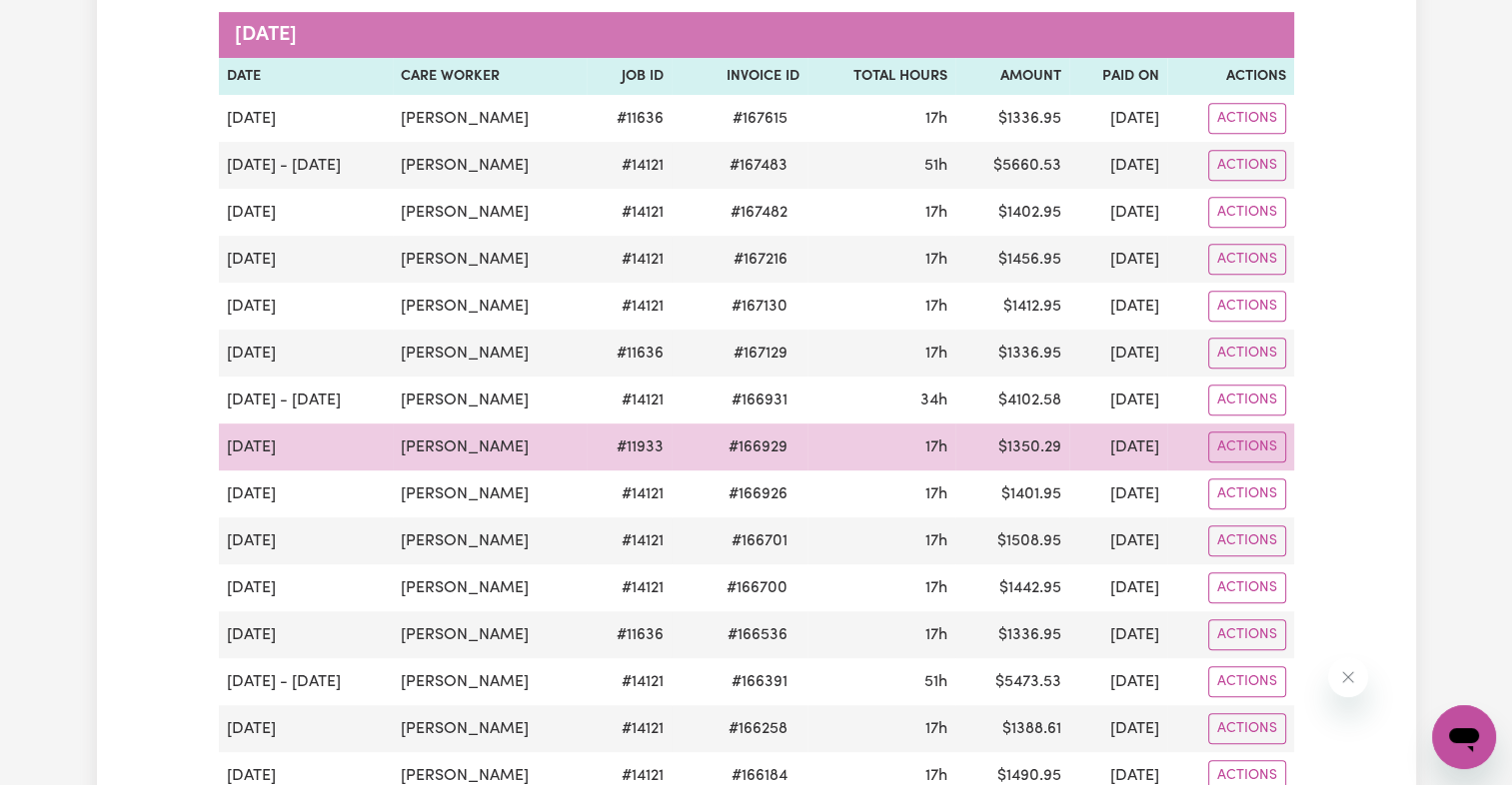 drag, startPoint x: 1240, startPoint y: 444, endPoint x: 1241, endPoint y: 455, distance: 11.045361 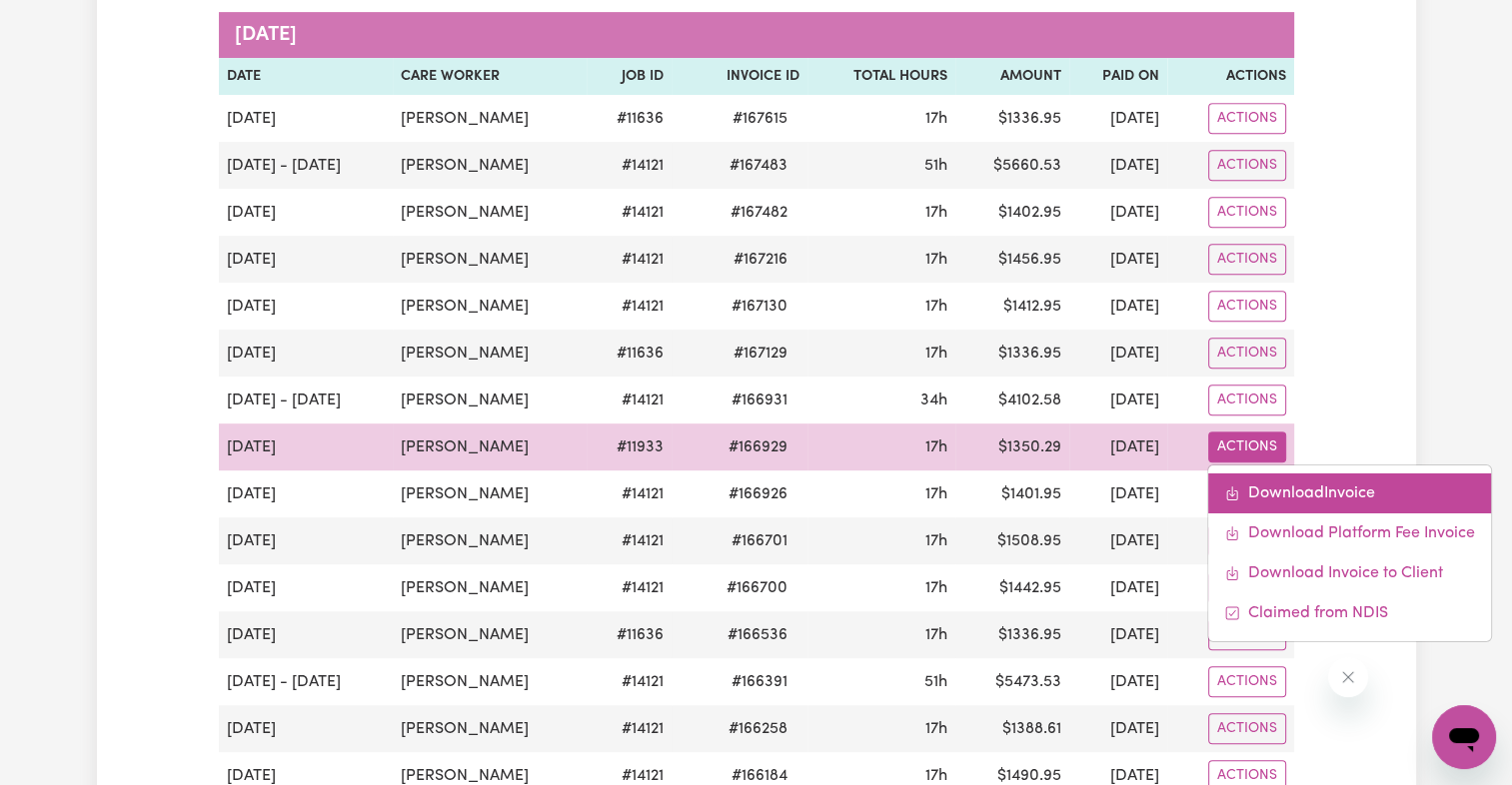 click on "Download  Invoice" at bounding box center [1349, 493] 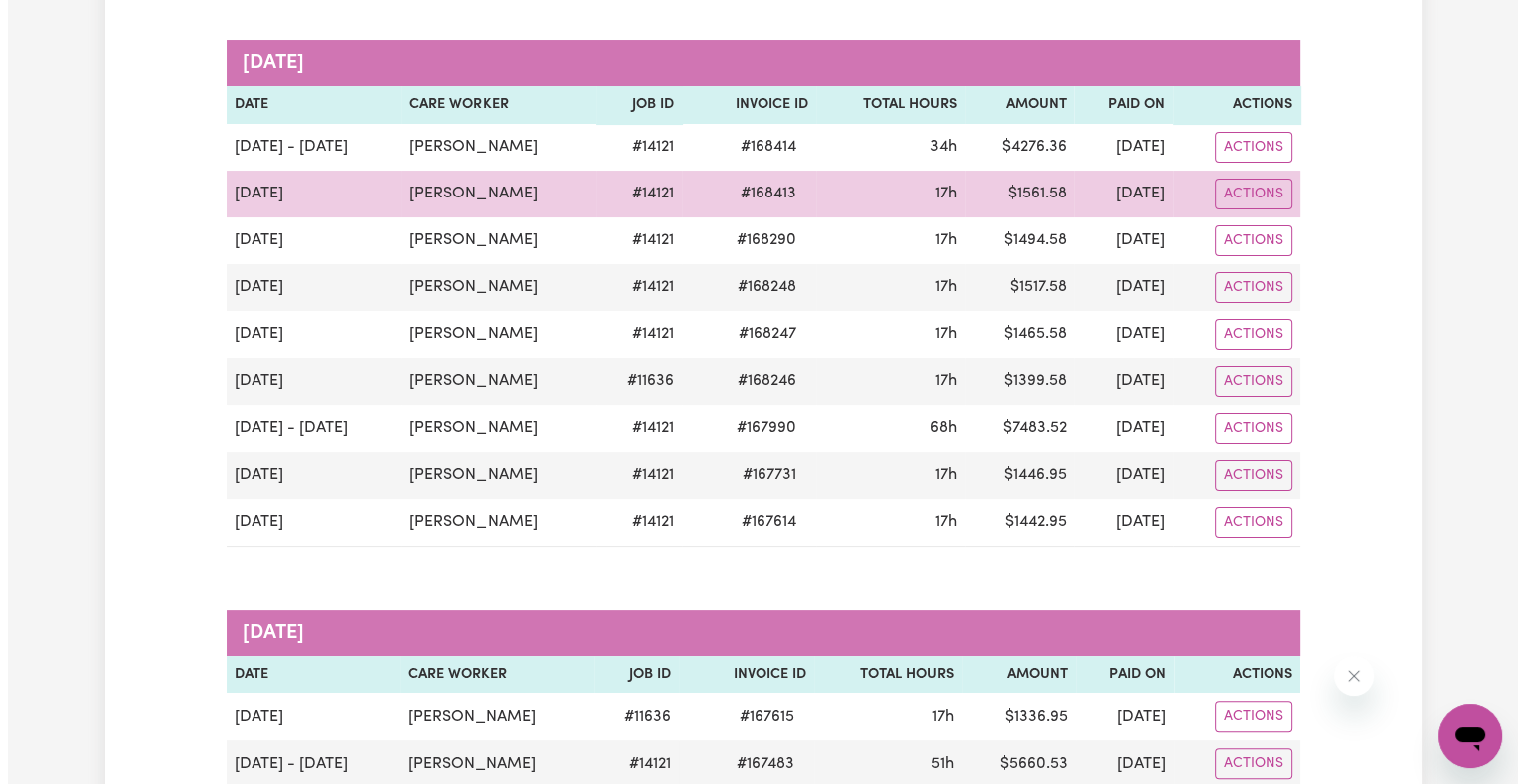 scroll, scrollTop: 0, scrollLeft: 0, axis: both 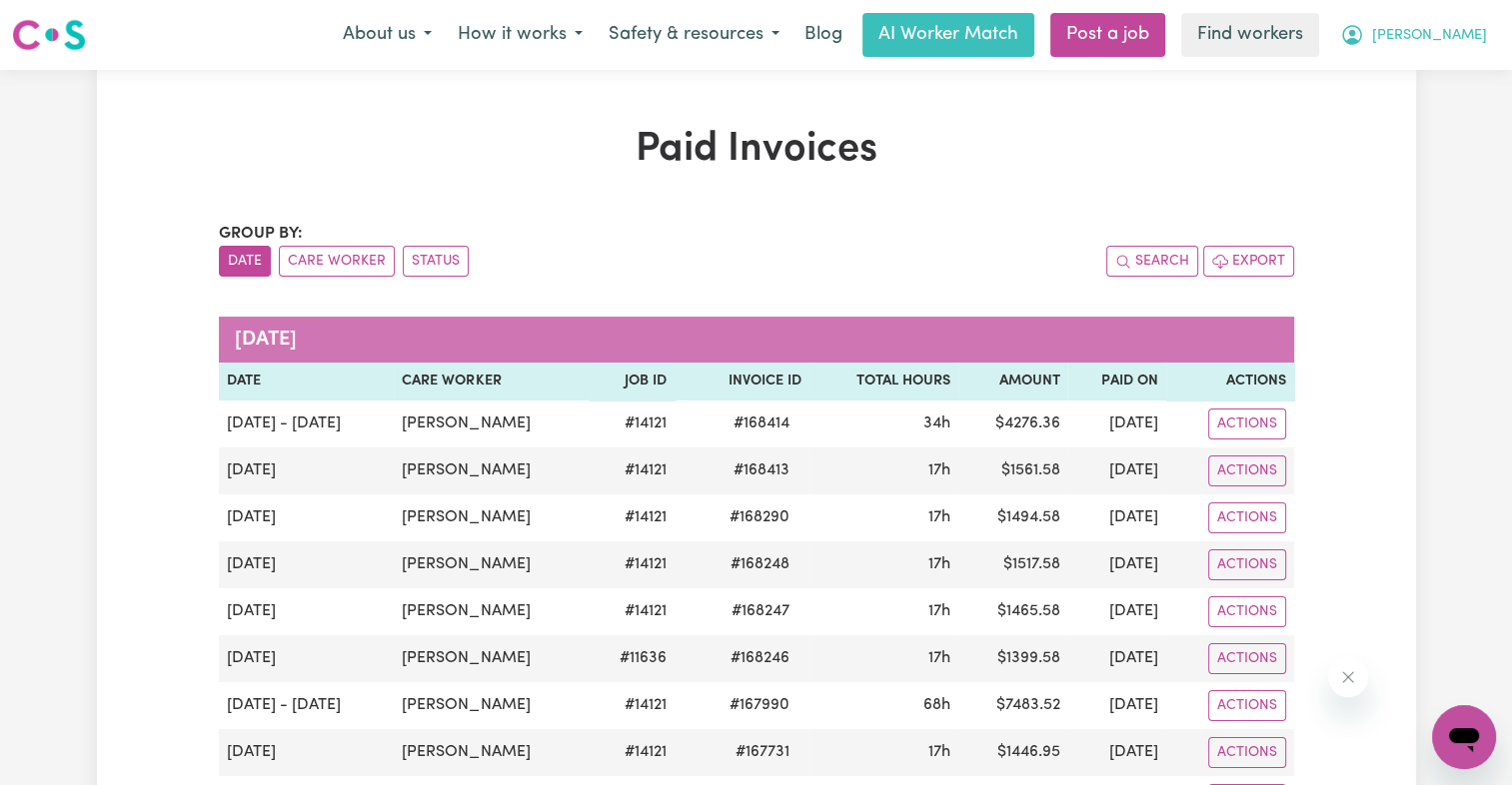 click on "[PERSON_NAME]" at bounding box center [1413, 35] 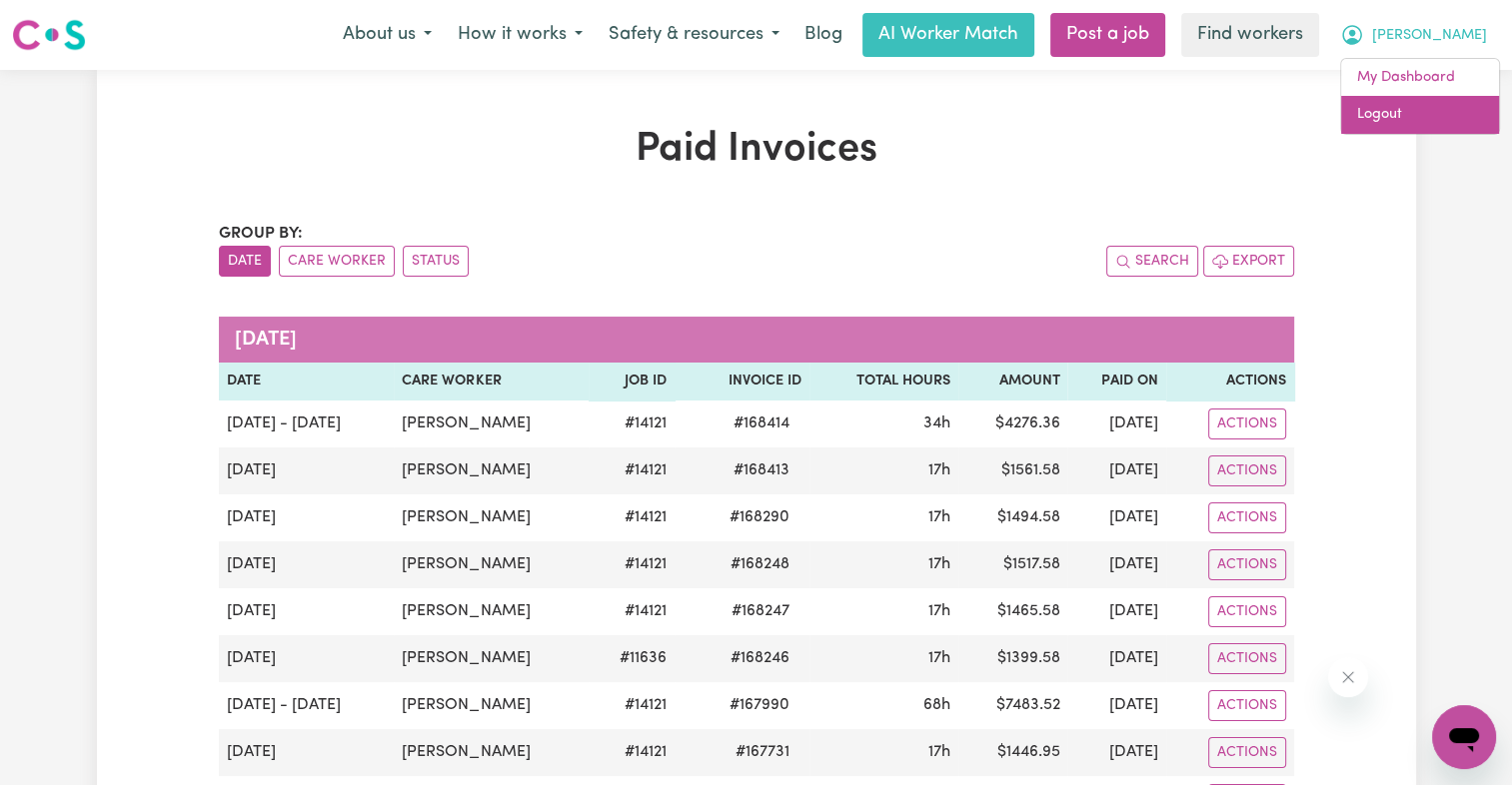 click on "Logout" at bounding box center [1420, 115] 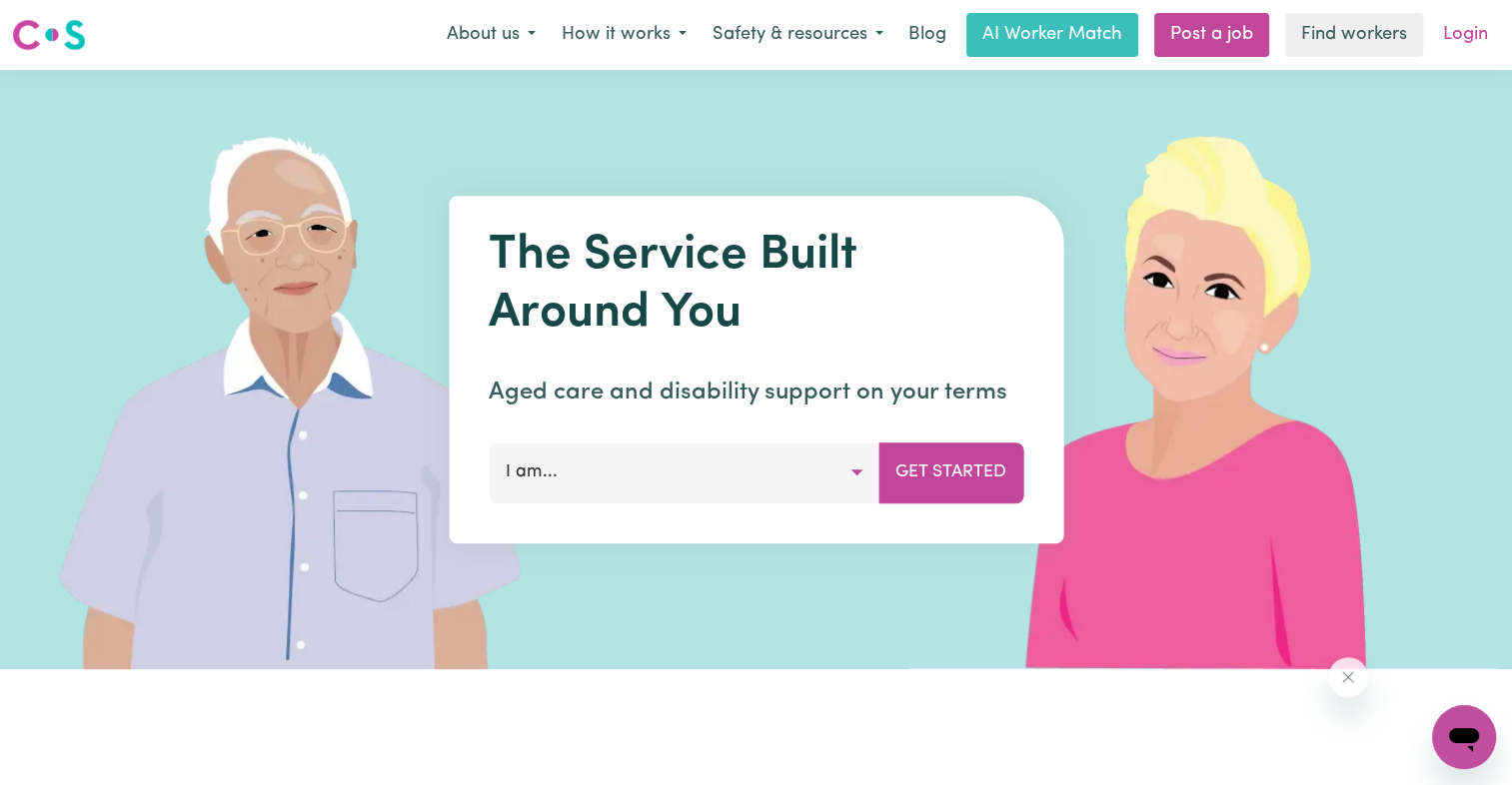 click on "Login" at bounding box center (1465, 35) 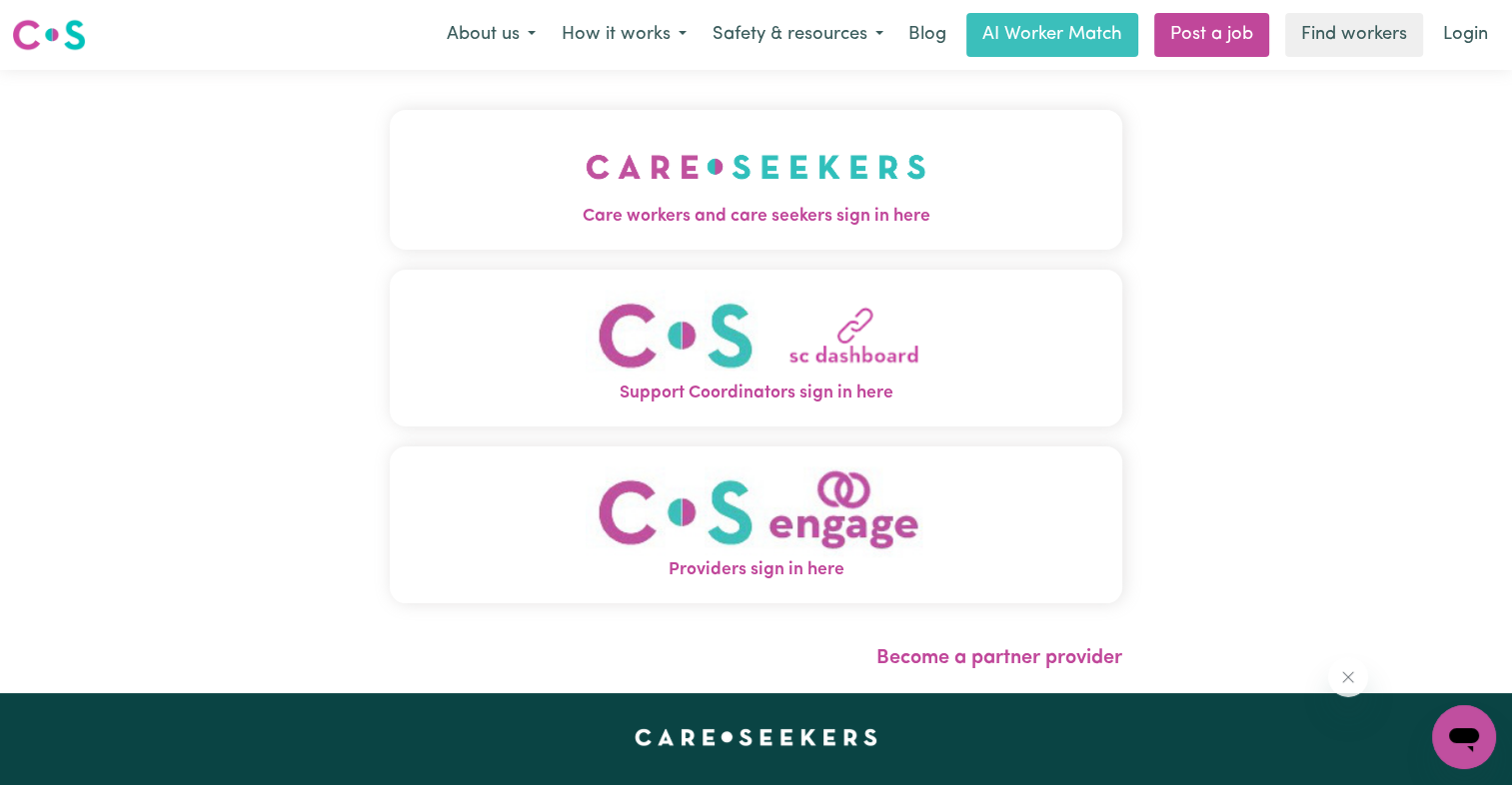 click on "Care workers and care seekers sign in here" at bounding box center (756, 180) 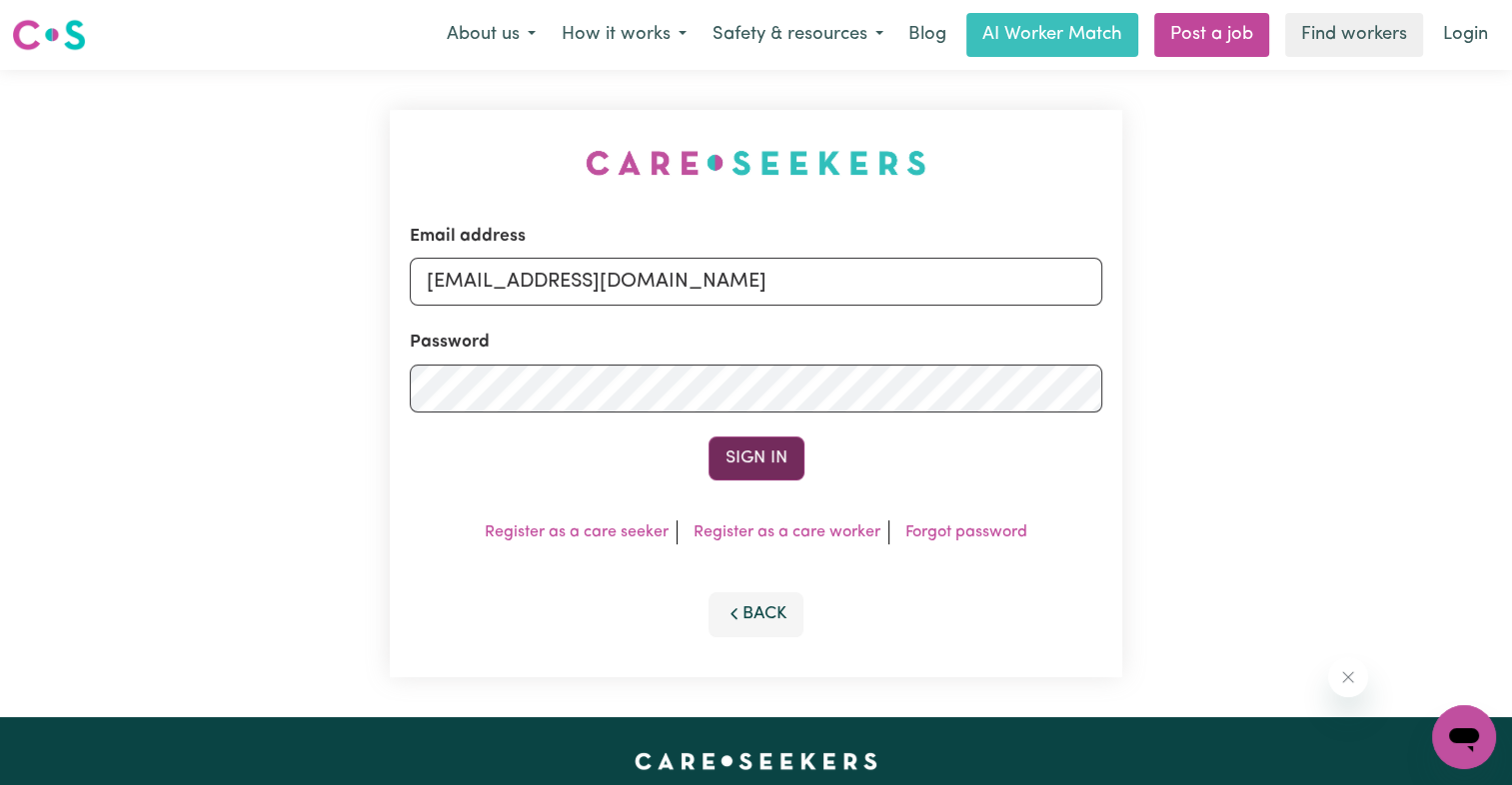 click on "Sign In" at bounding box center (756, 458) 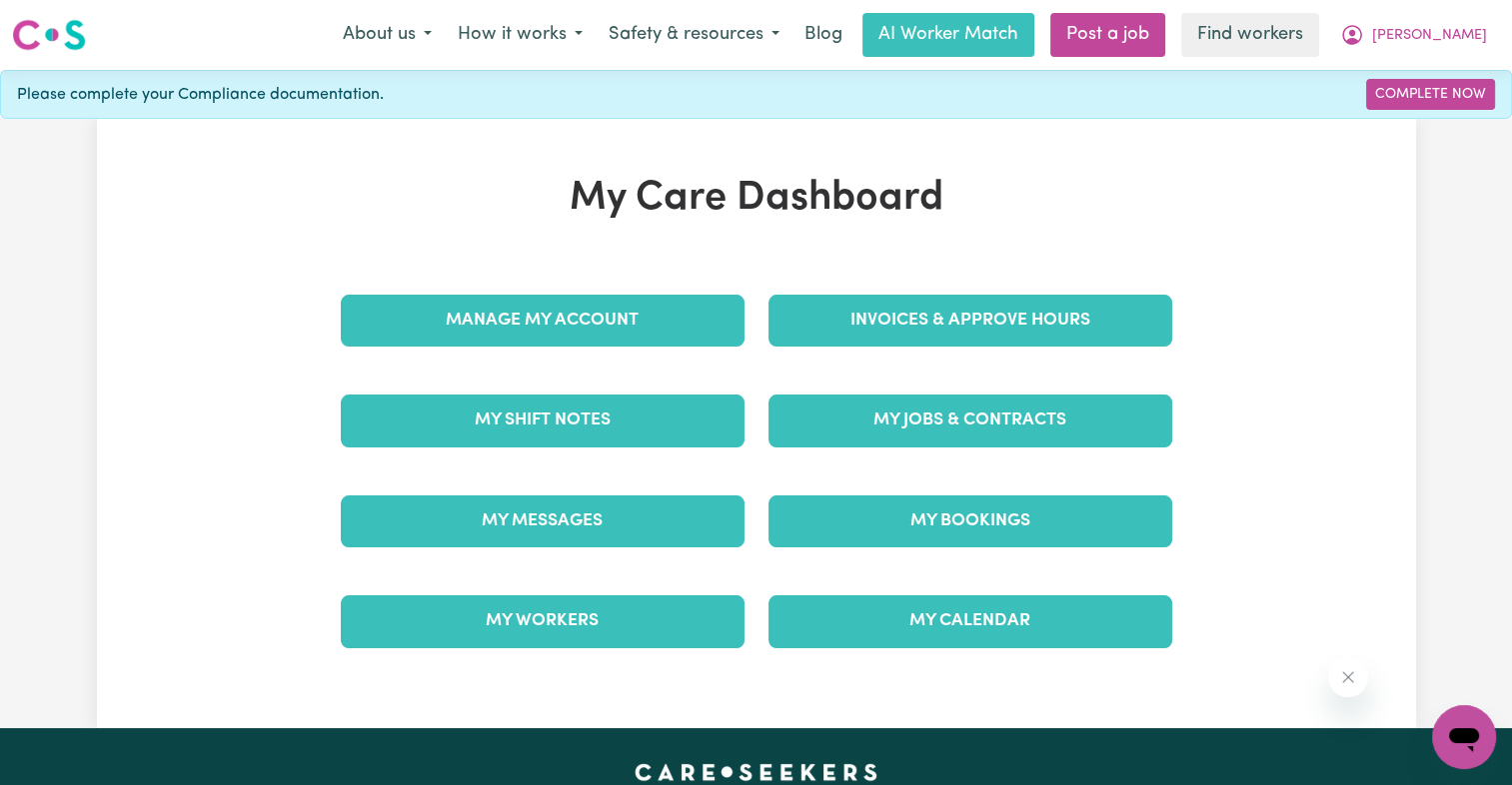 click on "Invoices & Approve Hours" at bounding box center (970, 321) 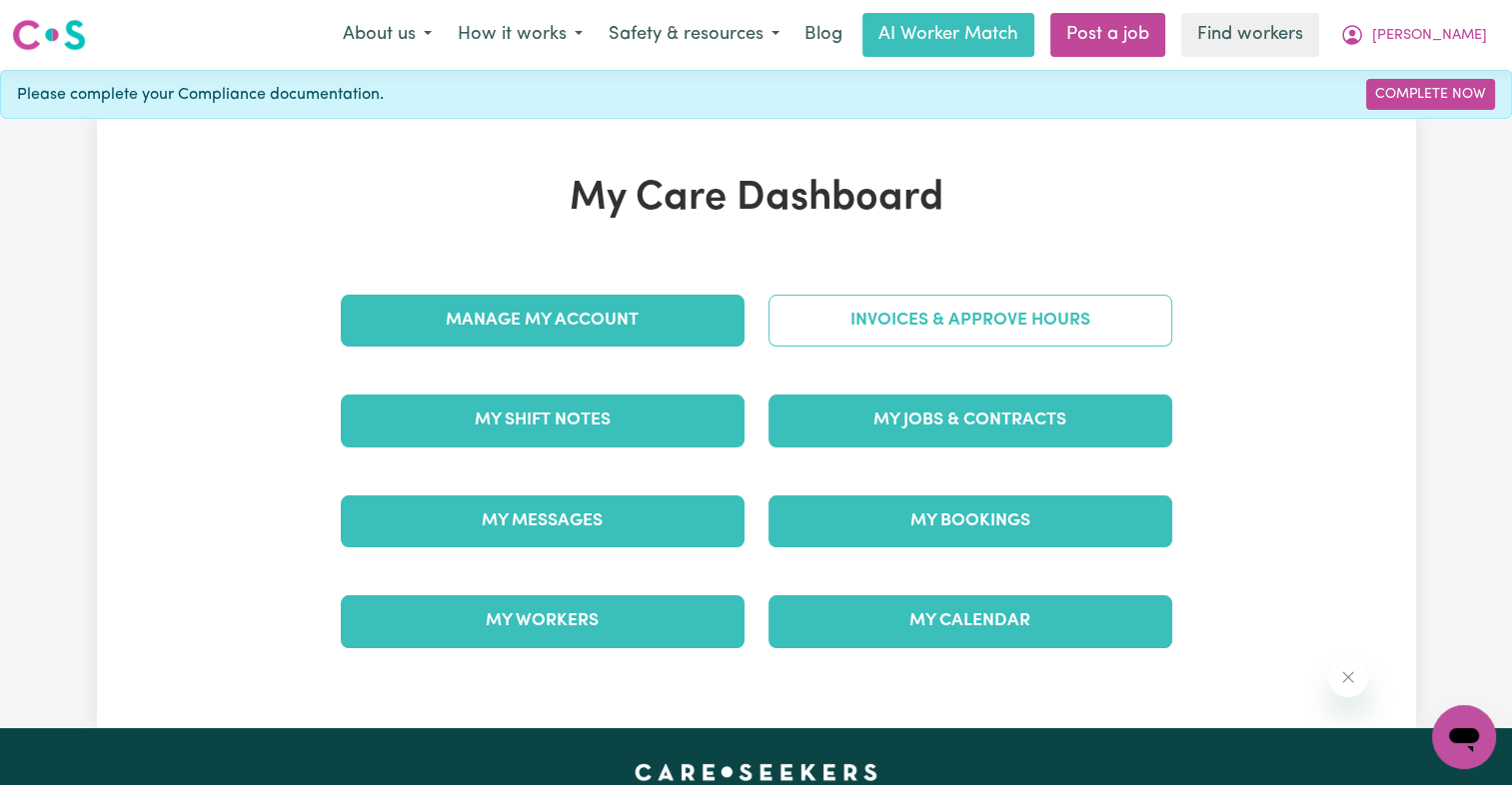 click on "Invoices & Approve Hours" at bounding box center (970, 321) 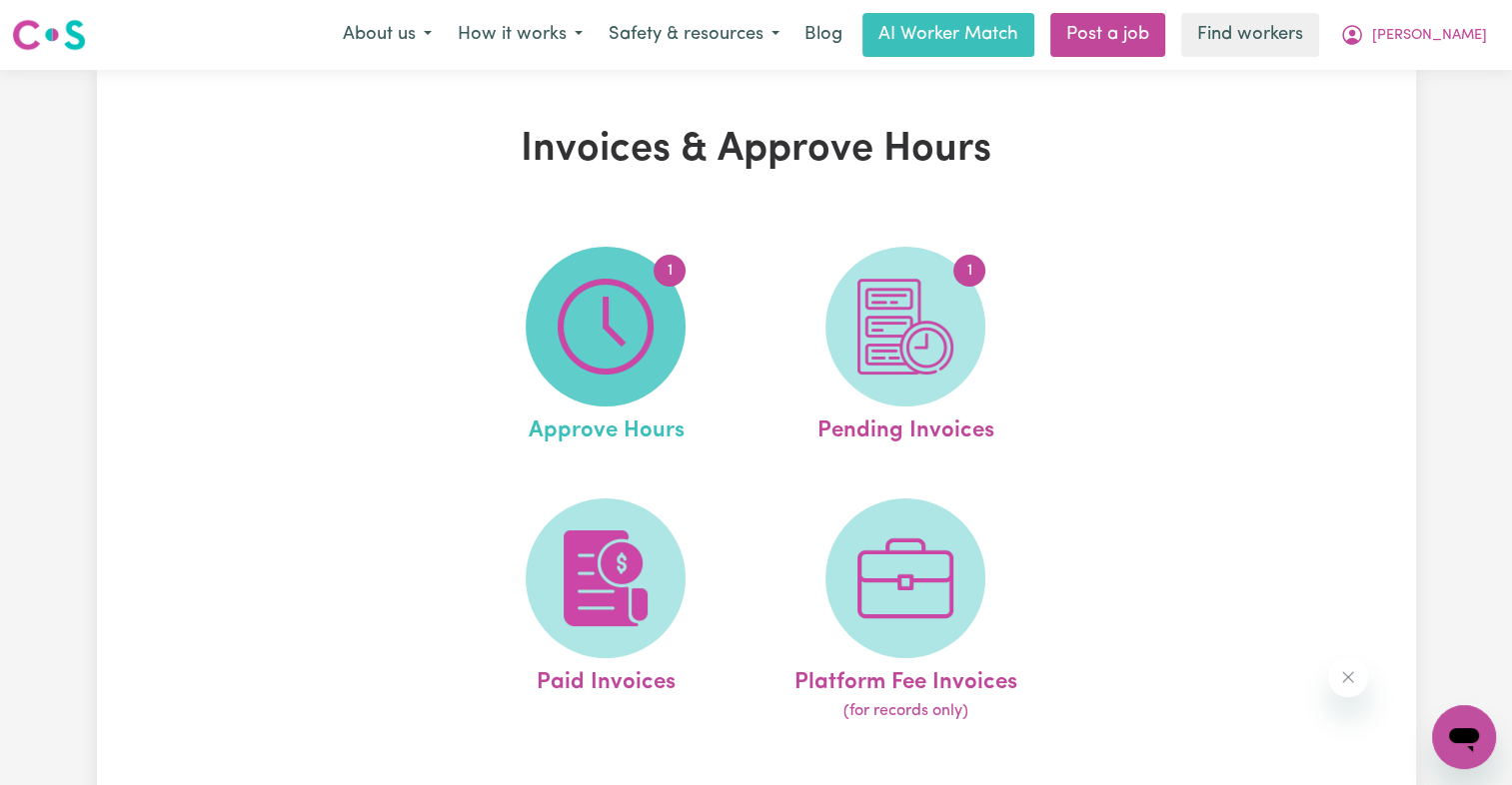 click at bounding box center (606, 327) 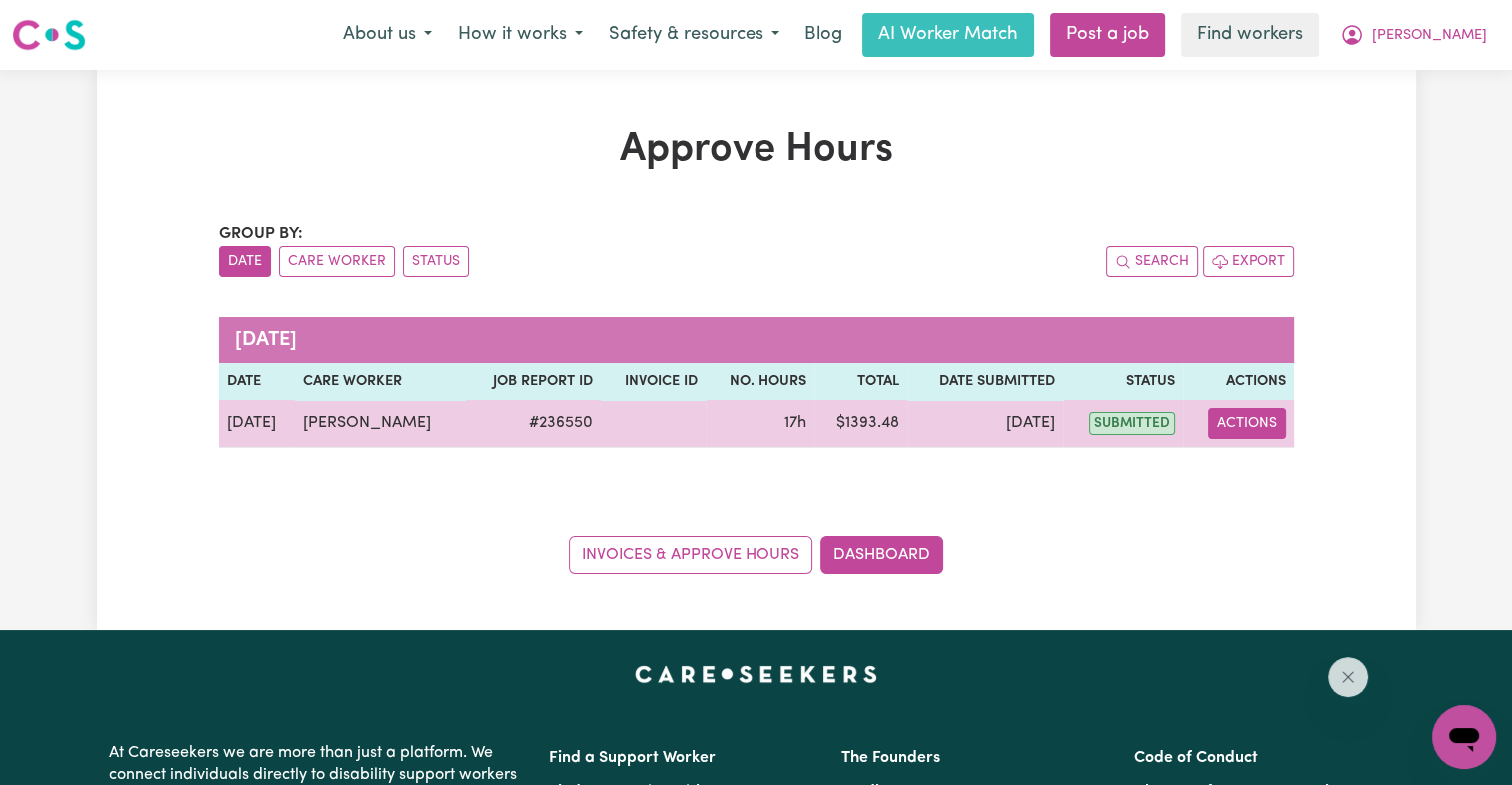click on "Actions" at bounding box center [1247, 423] 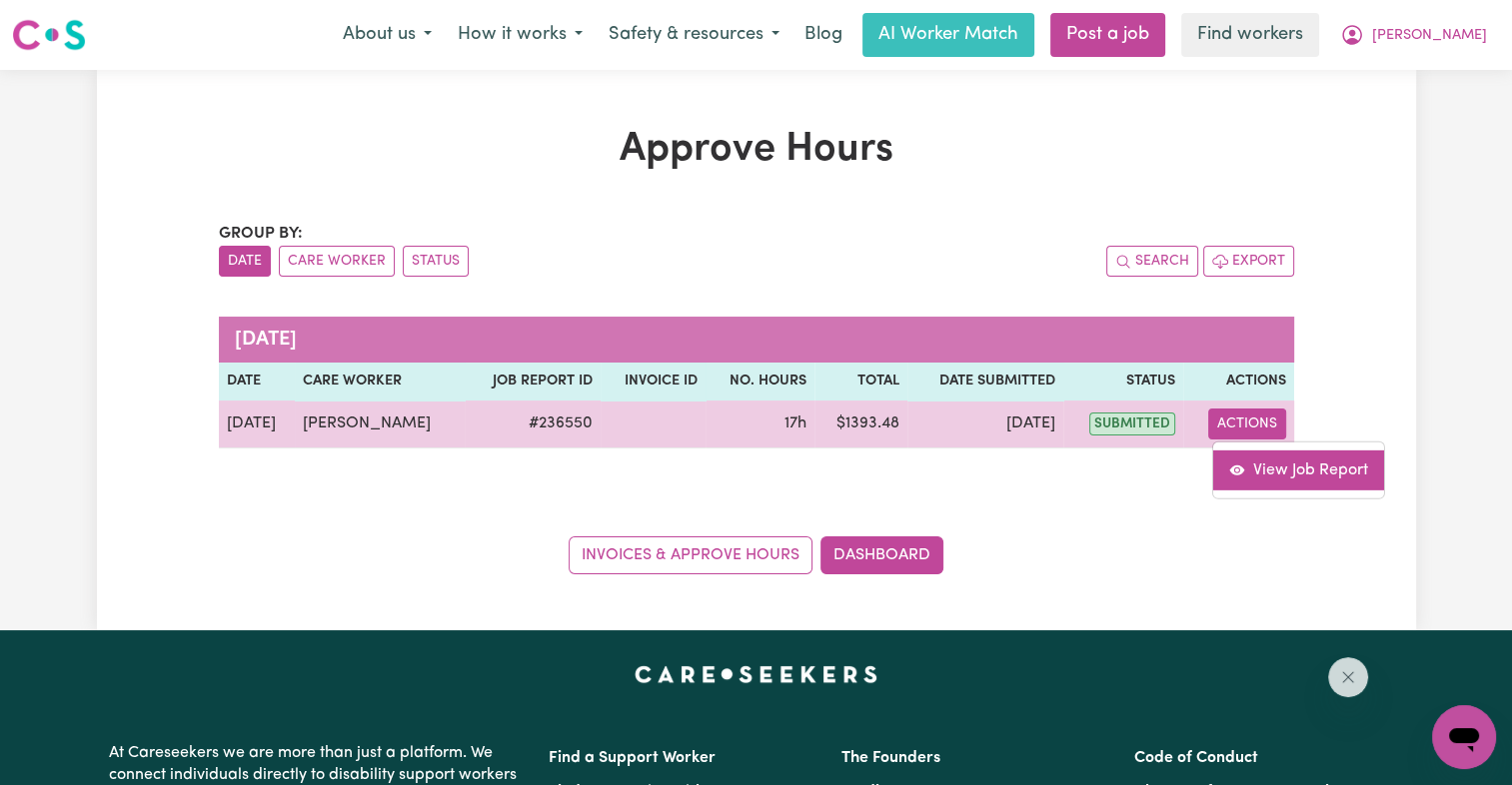 click on "View Job Report" at bounding box center (1298, 469) 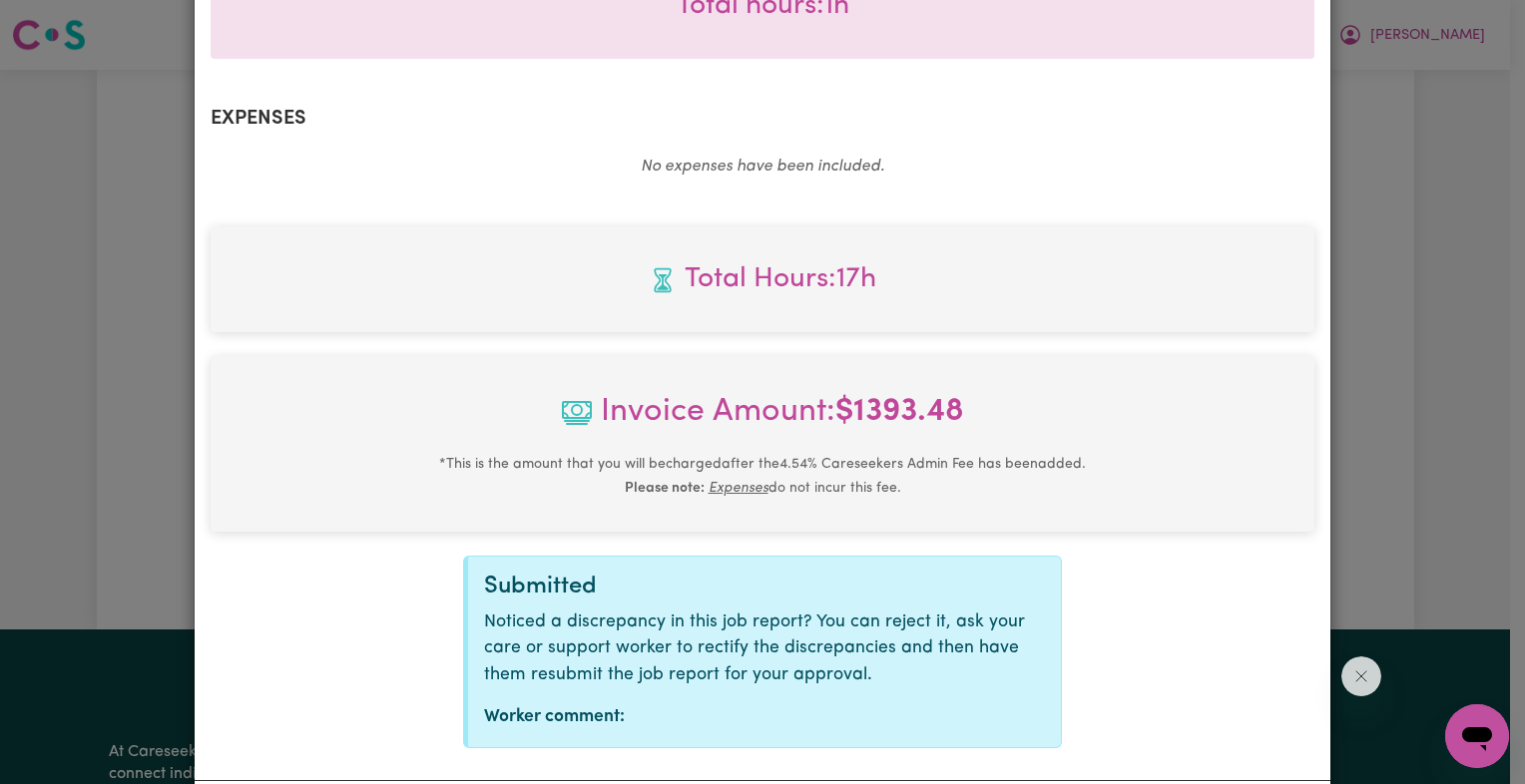 scroll, scrollTop: 1267, scrollLeft: 0, axis: vertical 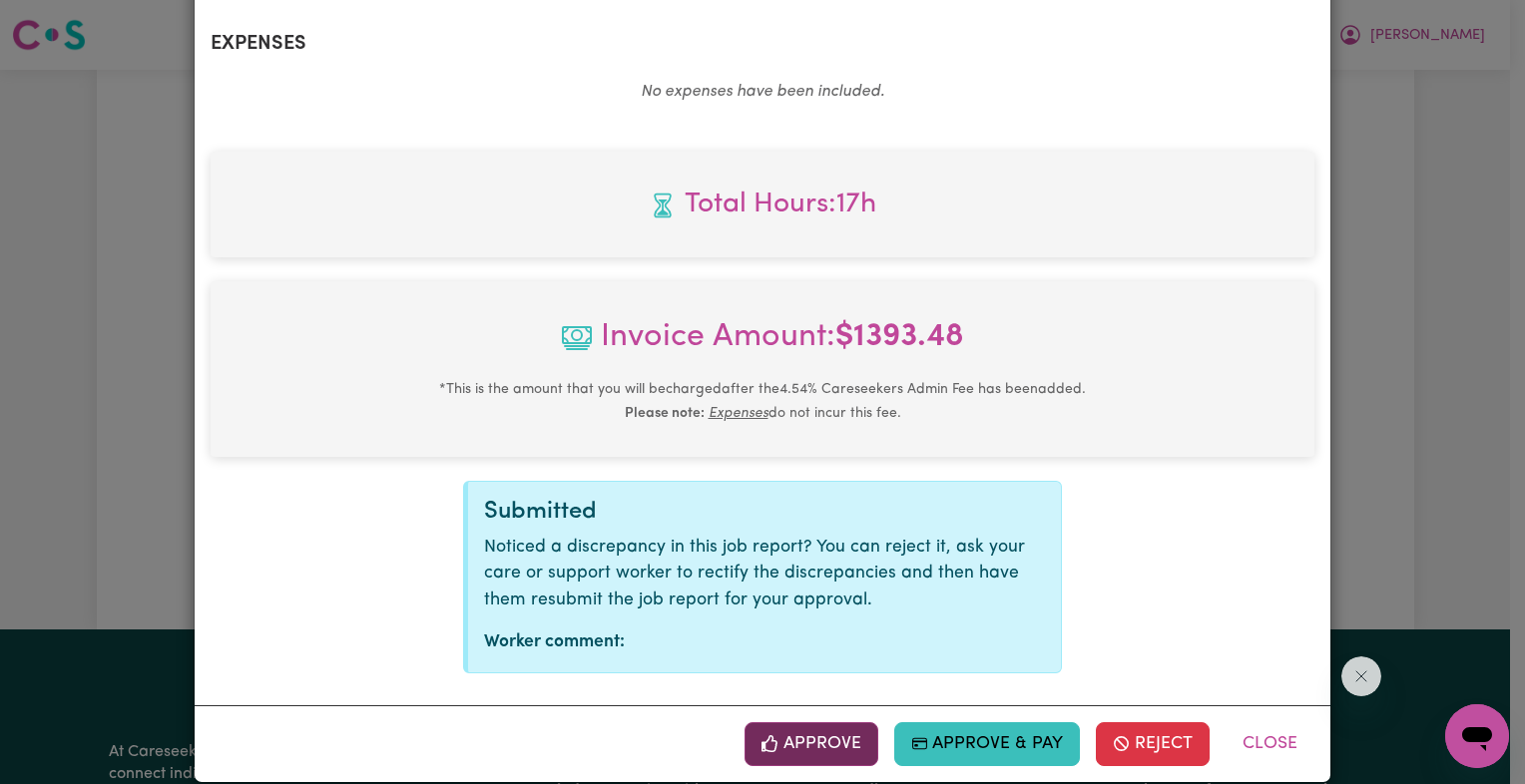 click on "Approve" at bounding box center [811, 744] 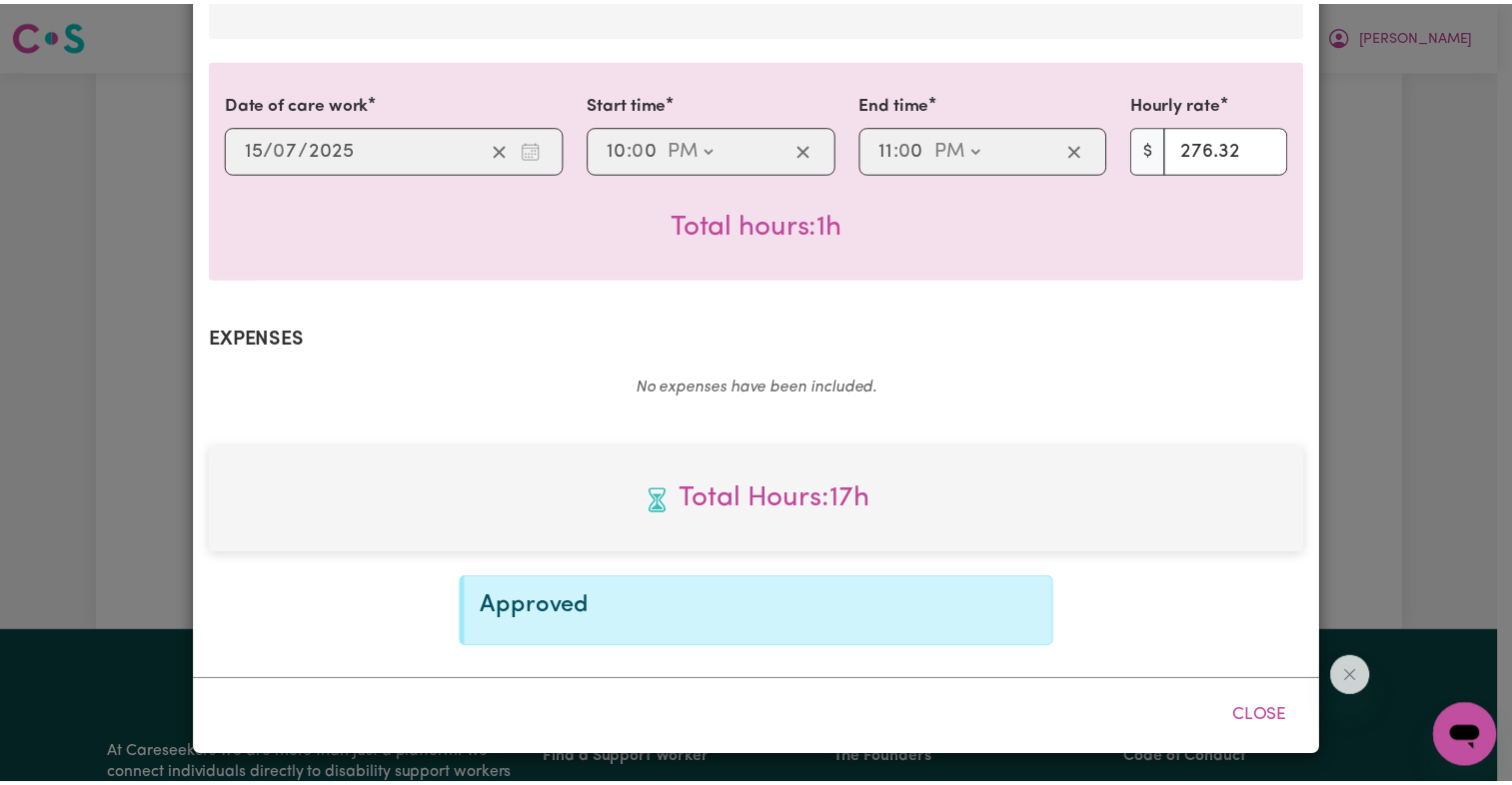 scroll, scrollTop: 946, scrollLeft: 0, axis: vertical 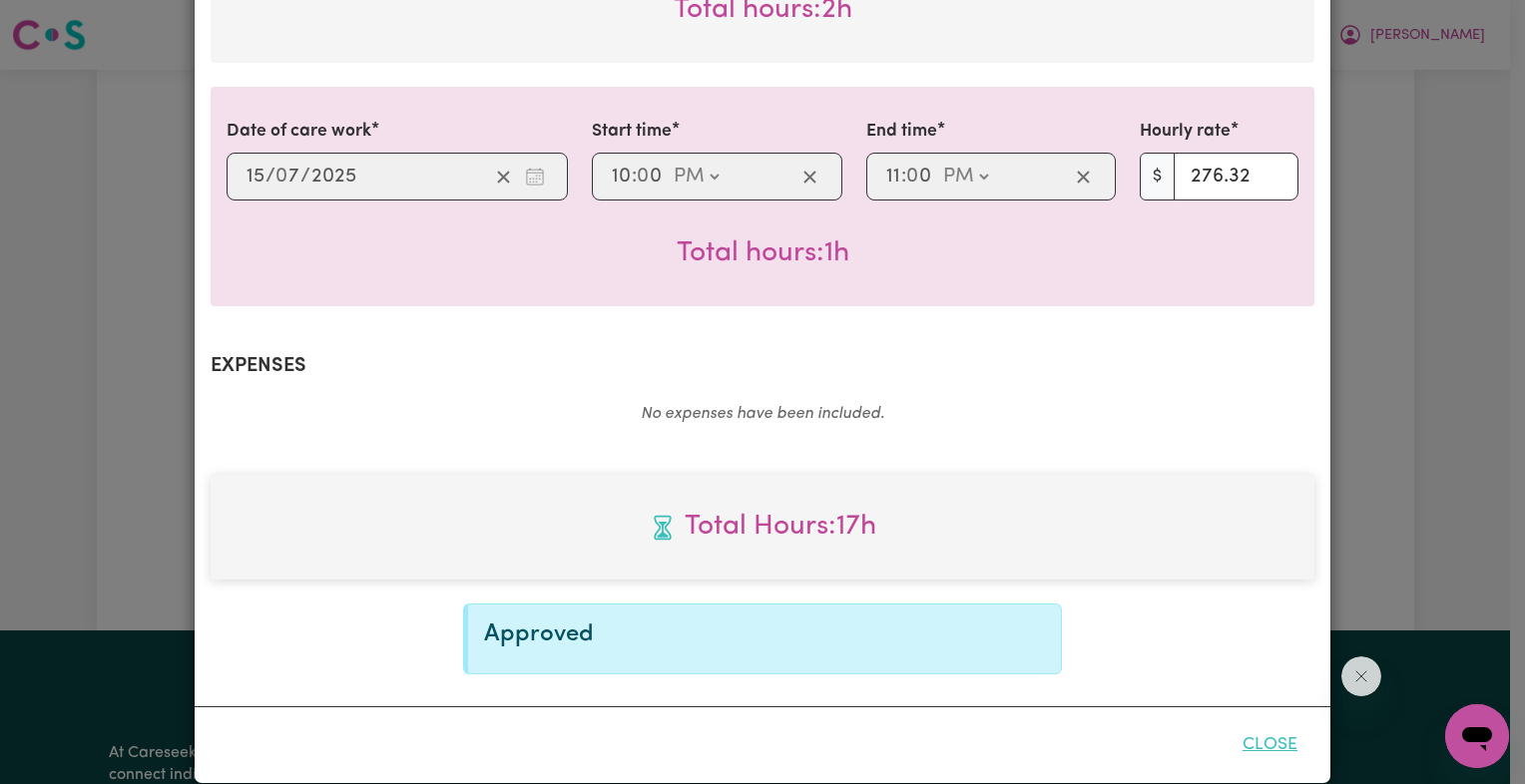 click on "Close" at bounding box center (1270, 745) 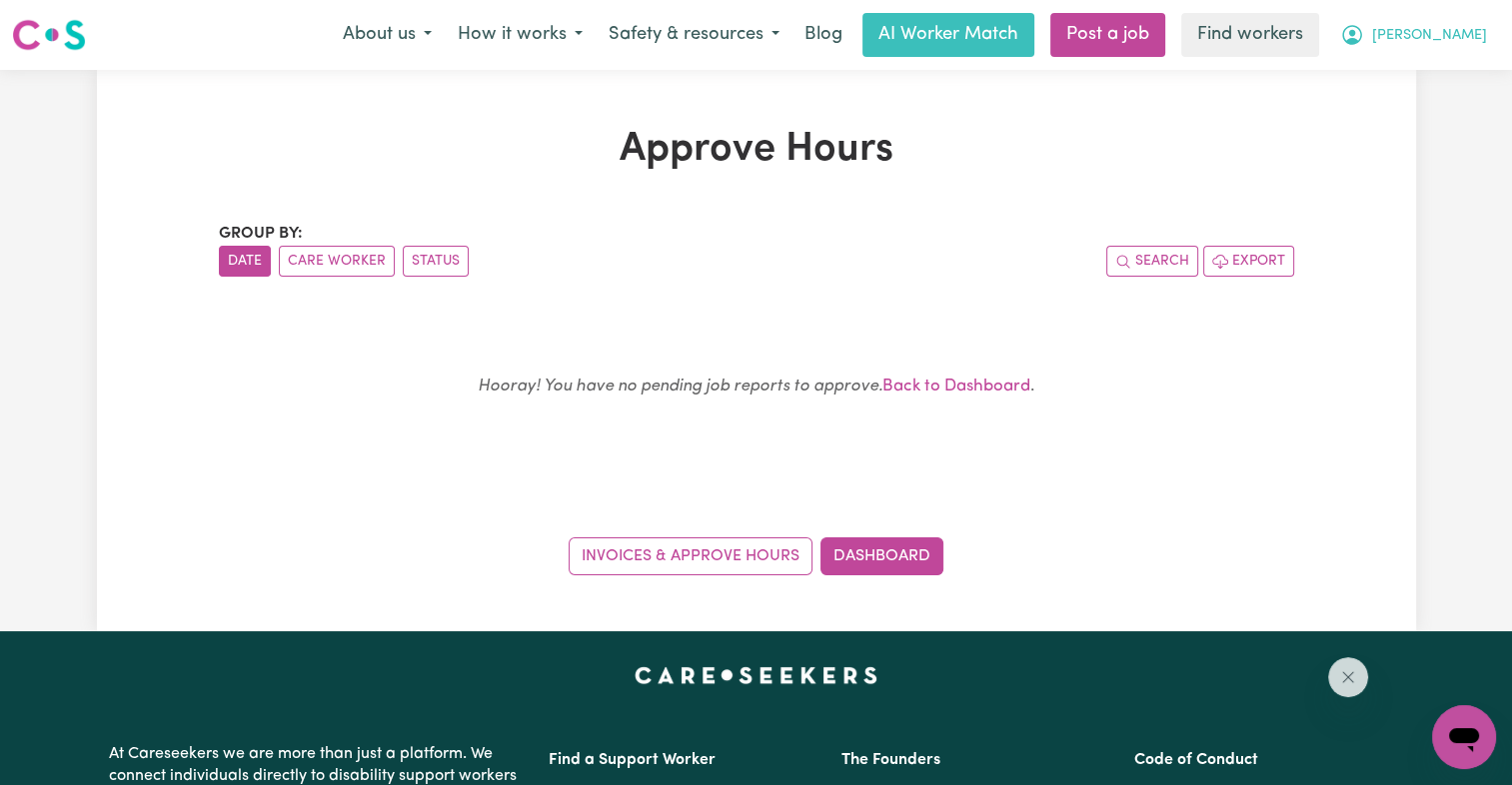click on "[PERSON_NAME]" at bounding box center (1413, 35) 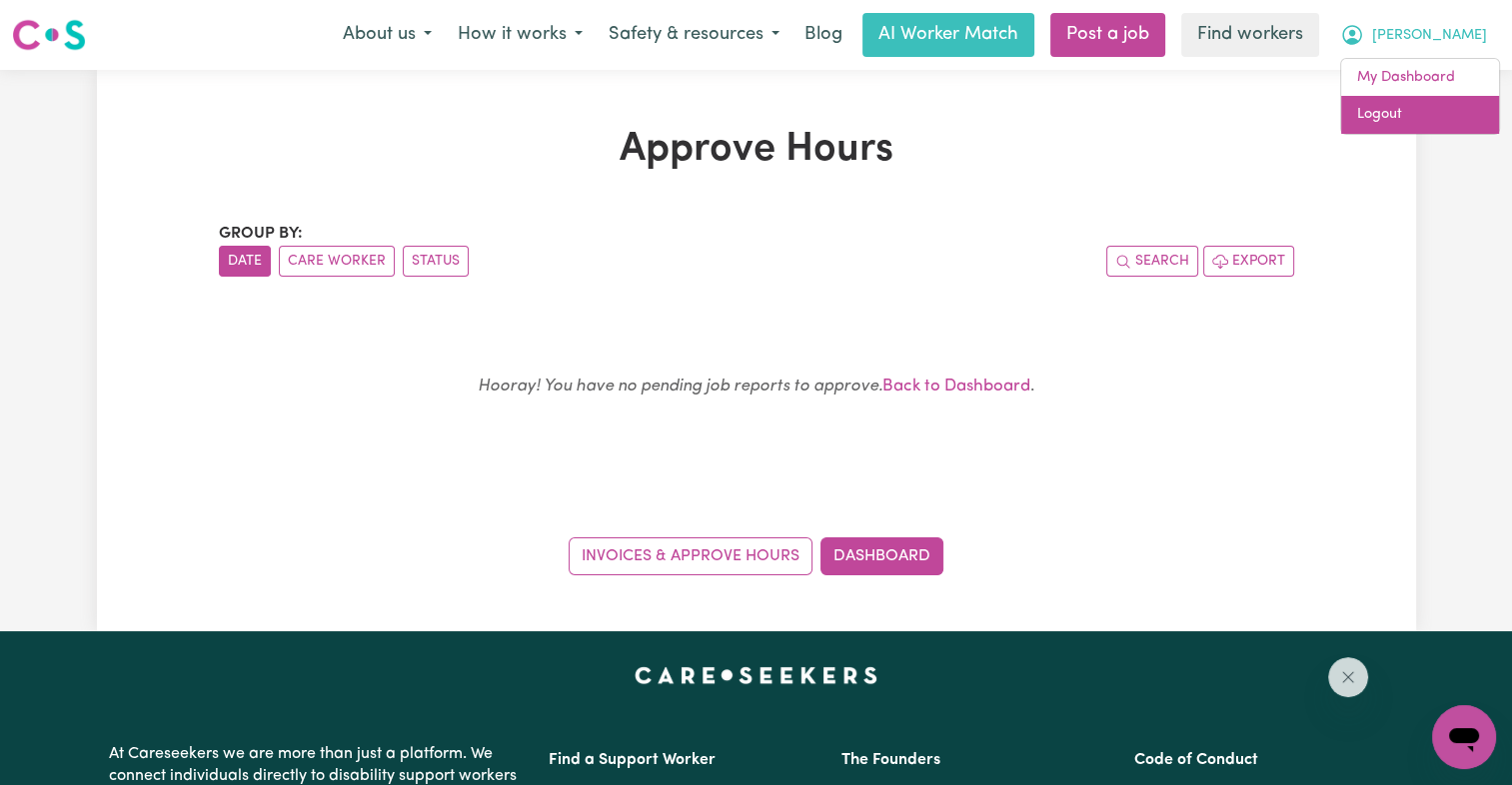 click on "Logout" at bounding box center [1420, 115] 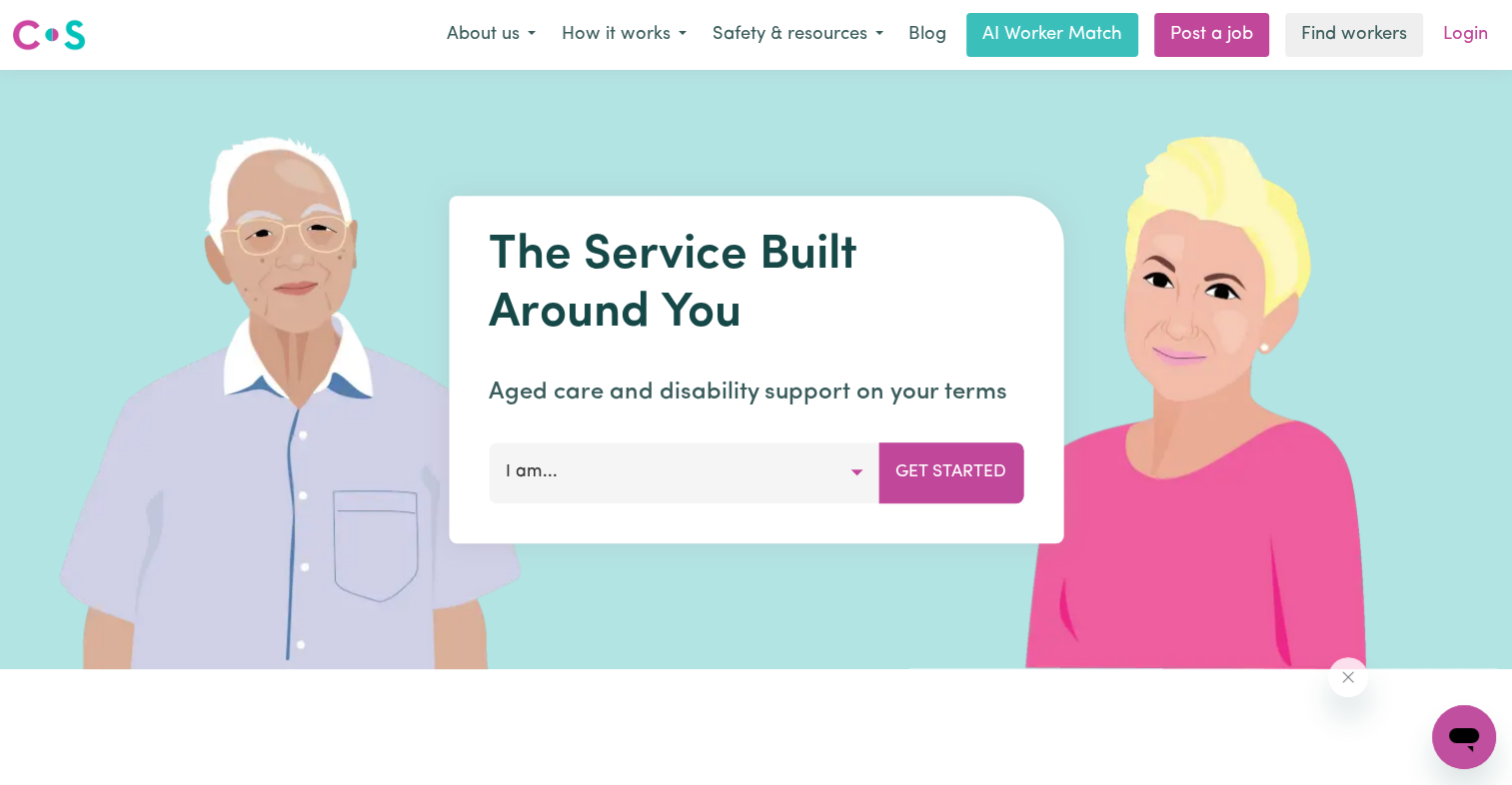 click on "Login" at bounding box center [1465, 35] 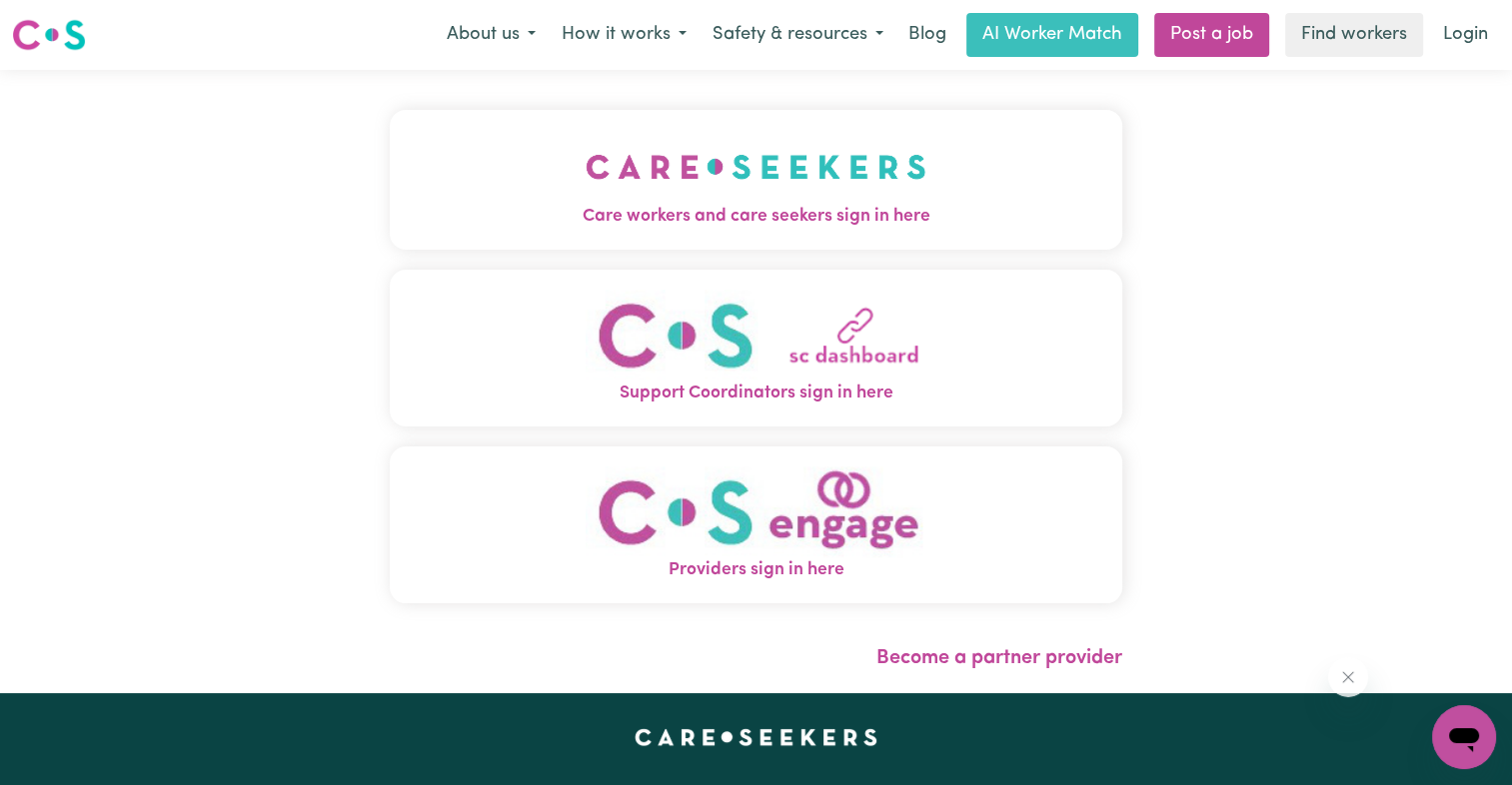 click at bounding box center [756, 167] 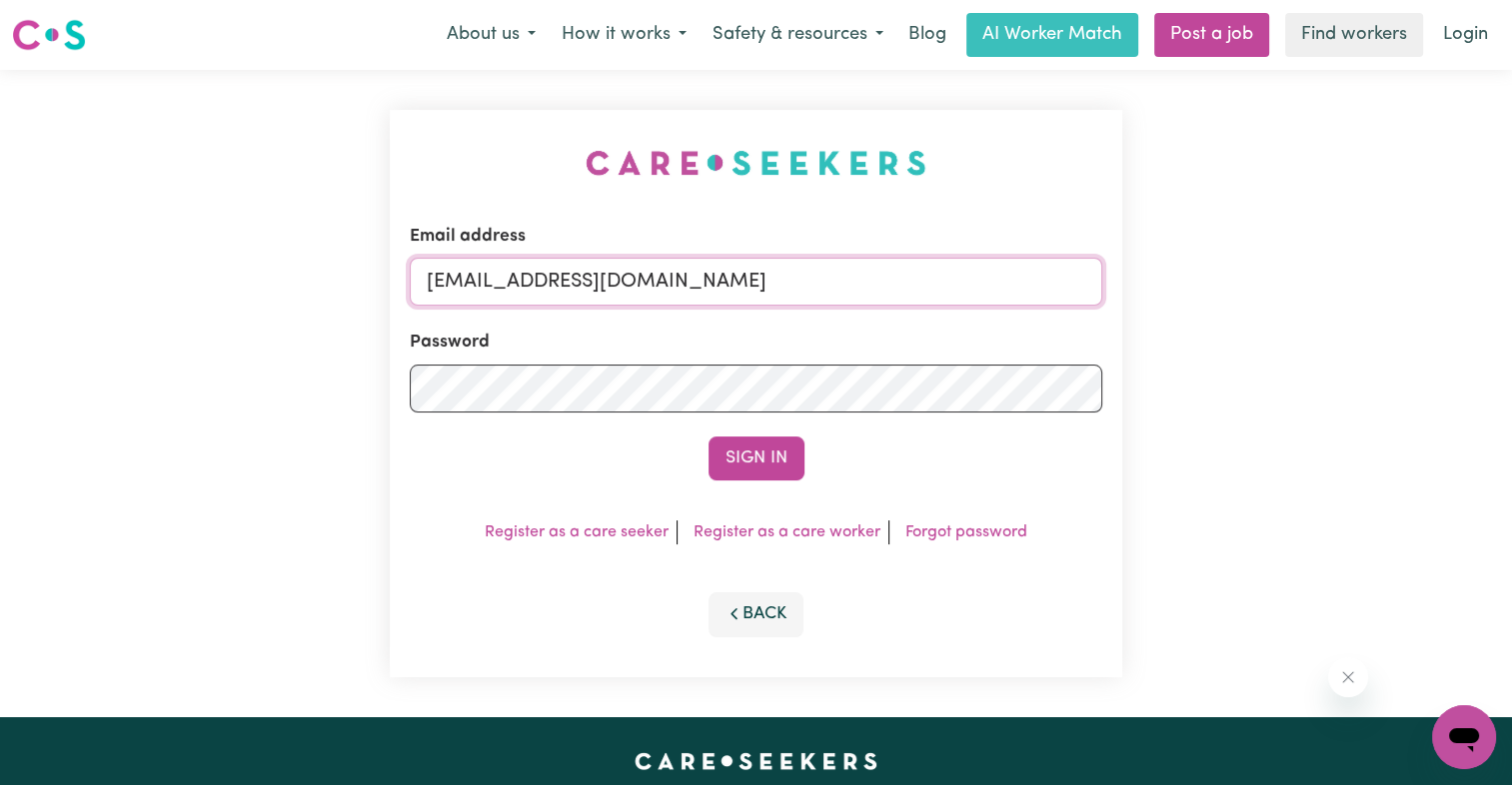 drag, startPoint x: 535, startPoint y: 281, endPoint x: 1103, endPoint y: 311, distance: 568.7917 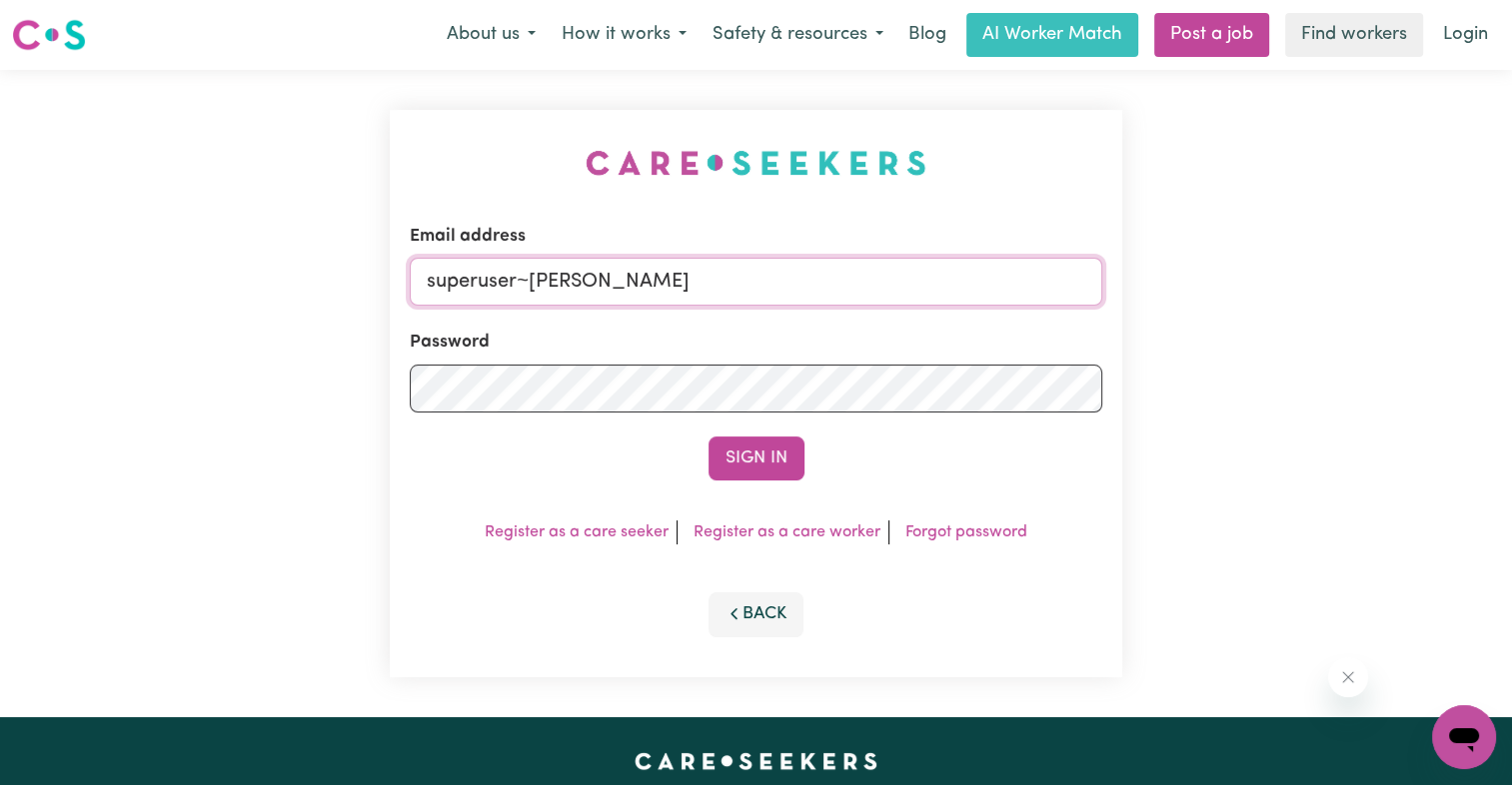 type on "[EMAIL_ADDRESS][DOMAIN_NAME]" 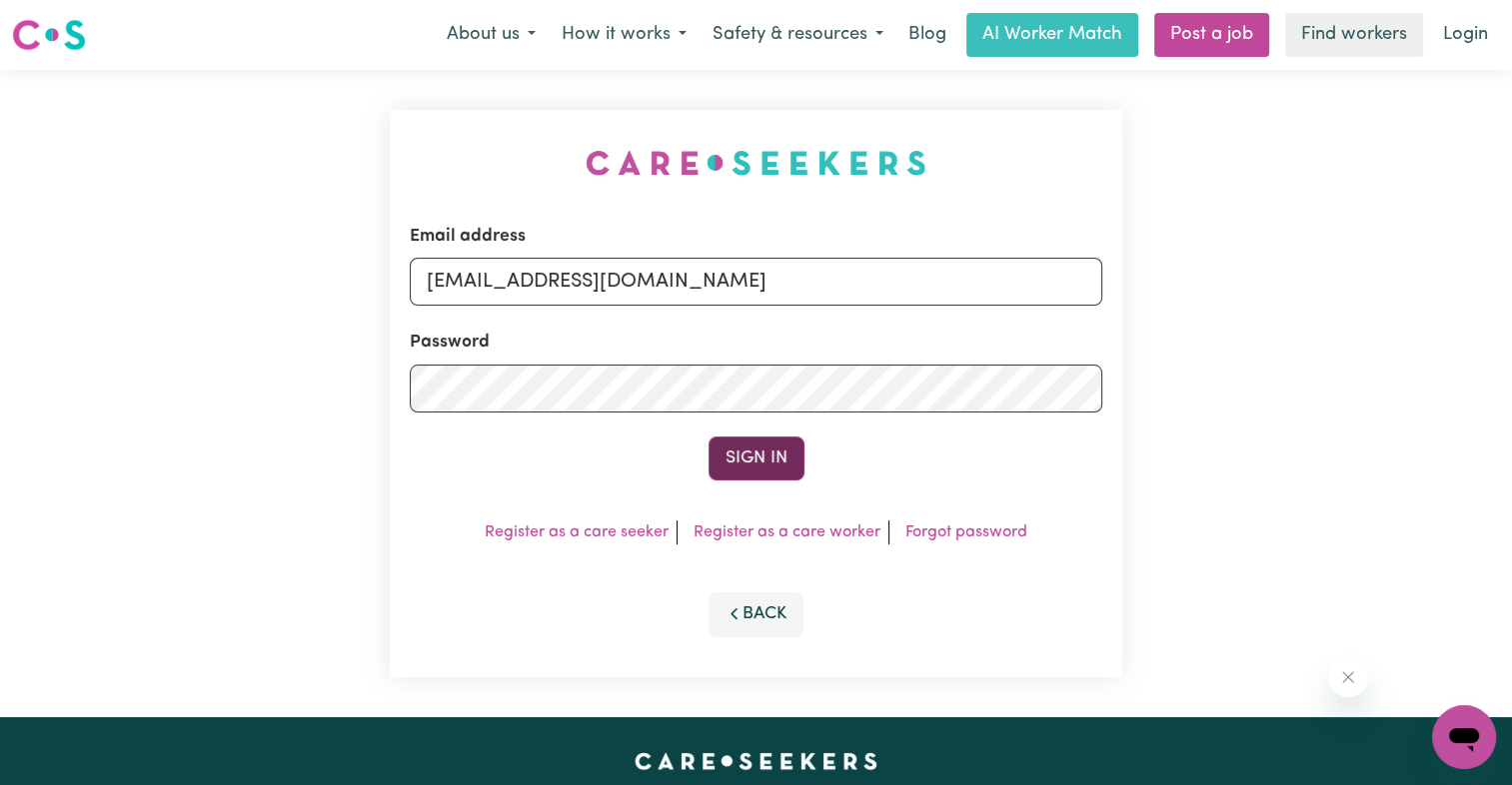 click on "Sign In" at bounding box center (756, 458) 